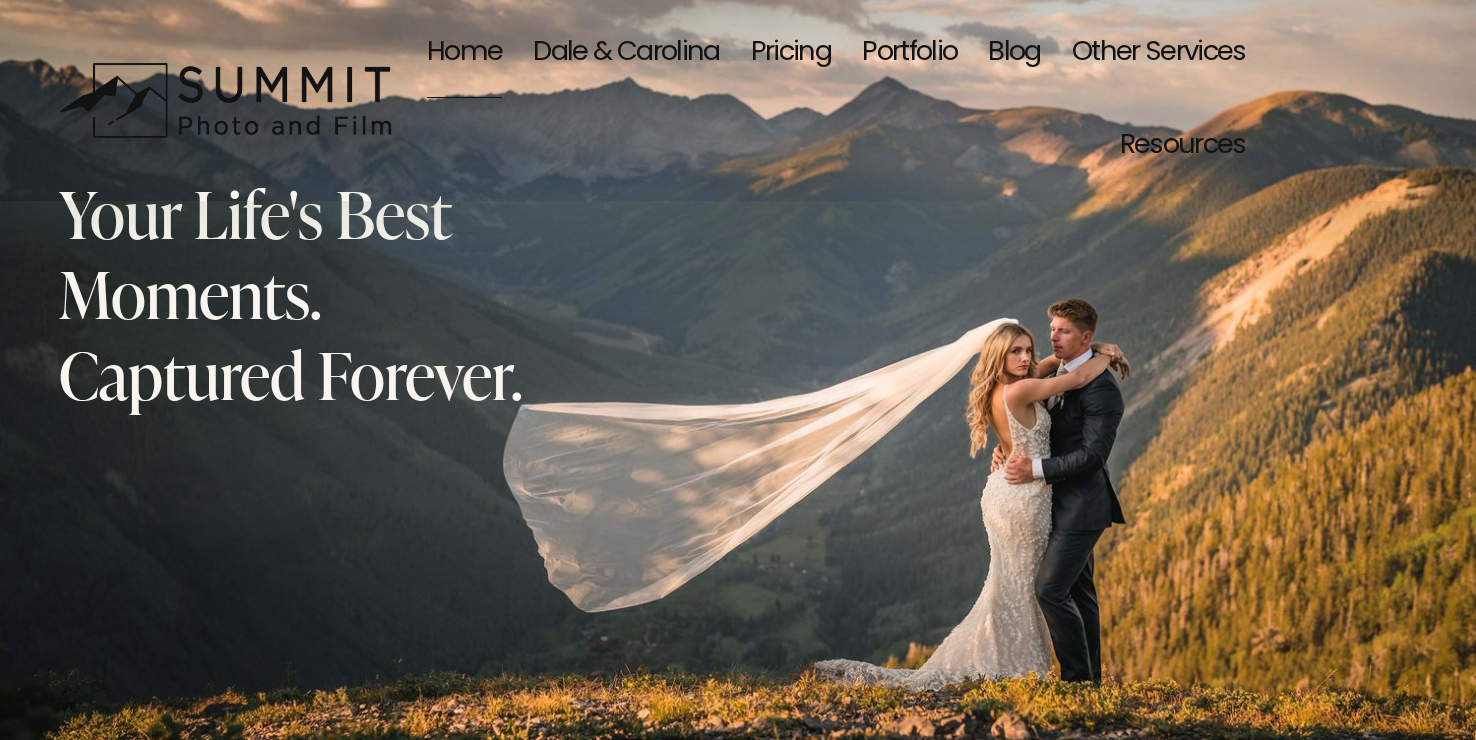 scroll, scrollTop: 0, scrollLeft: 0, axis: both 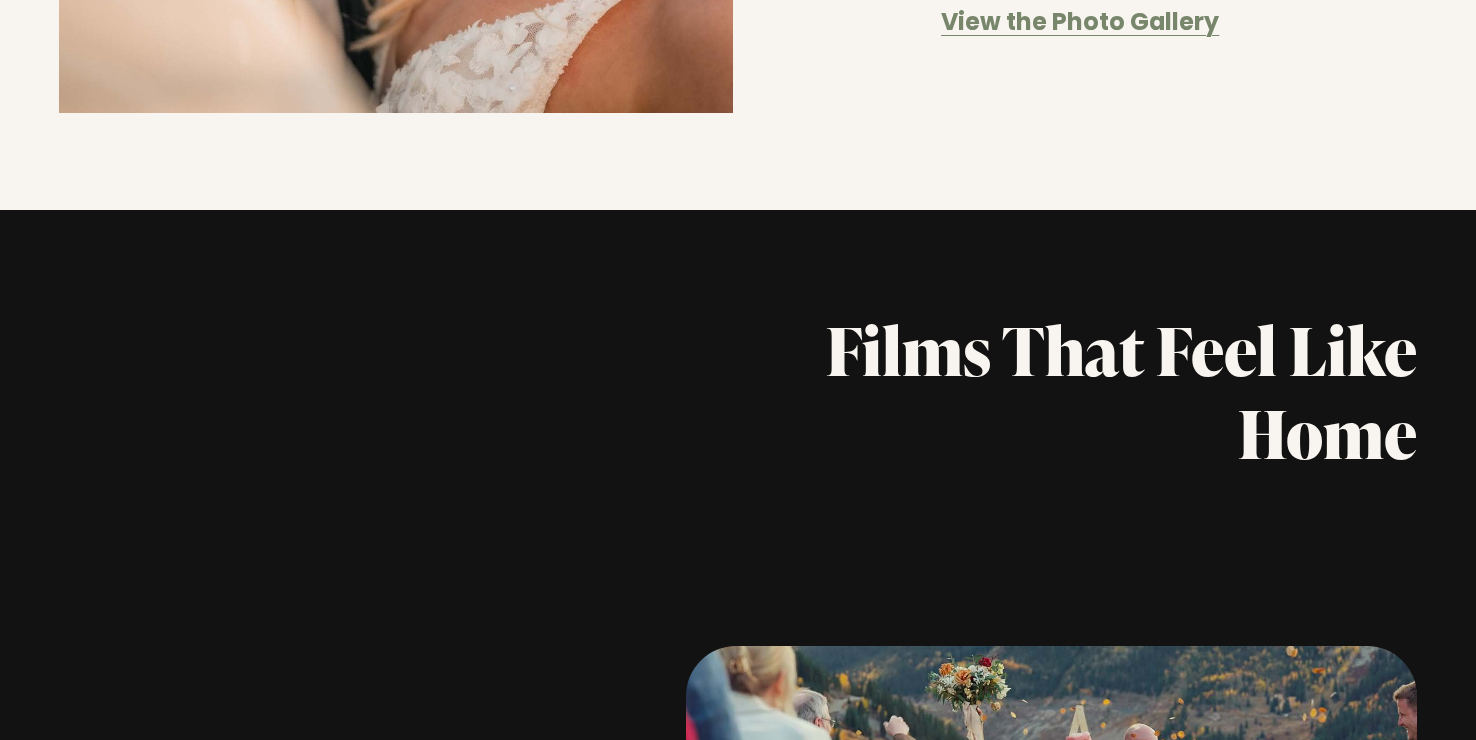 click on "View the Photo Gallery" at bounding box center [1080, 24] 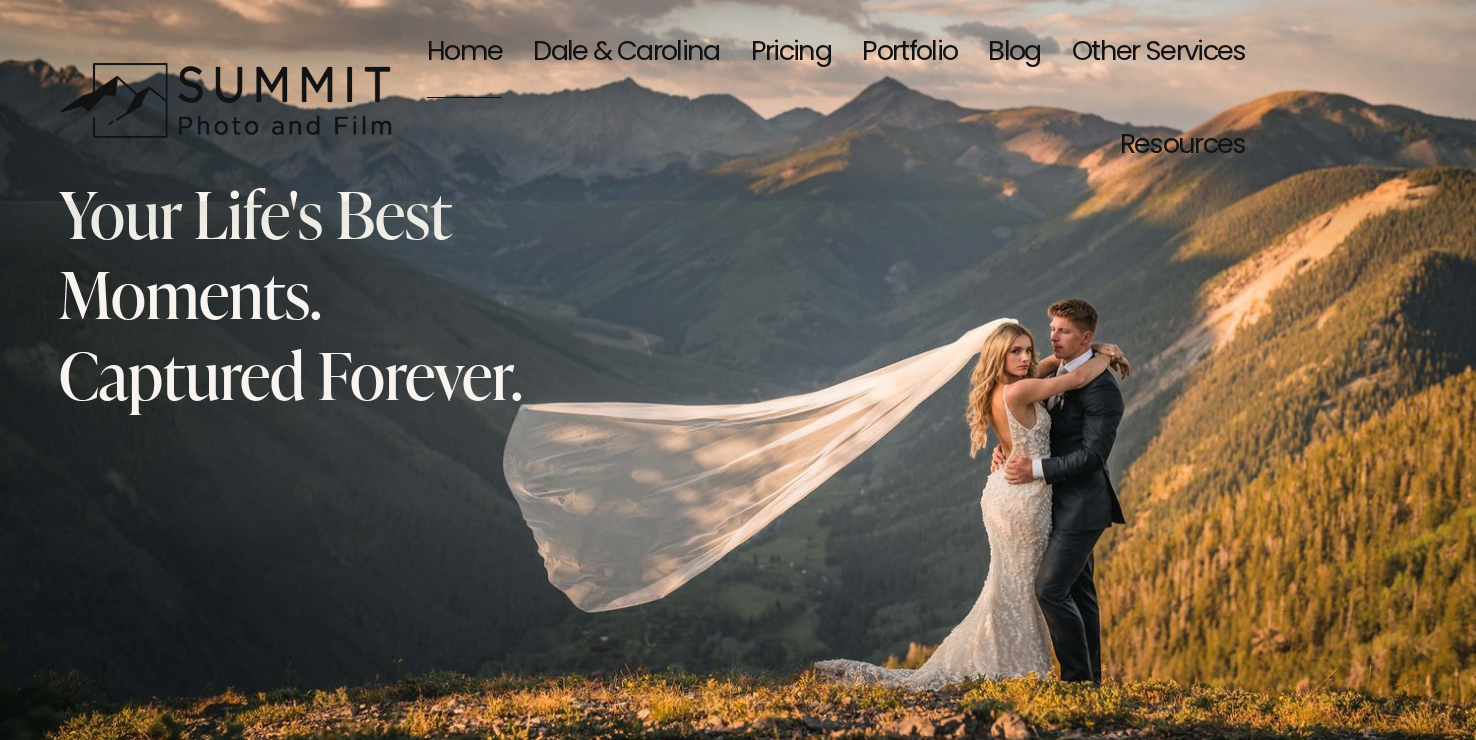 scroll, scrollTop: 0, scrollLeft: 0, axis: both 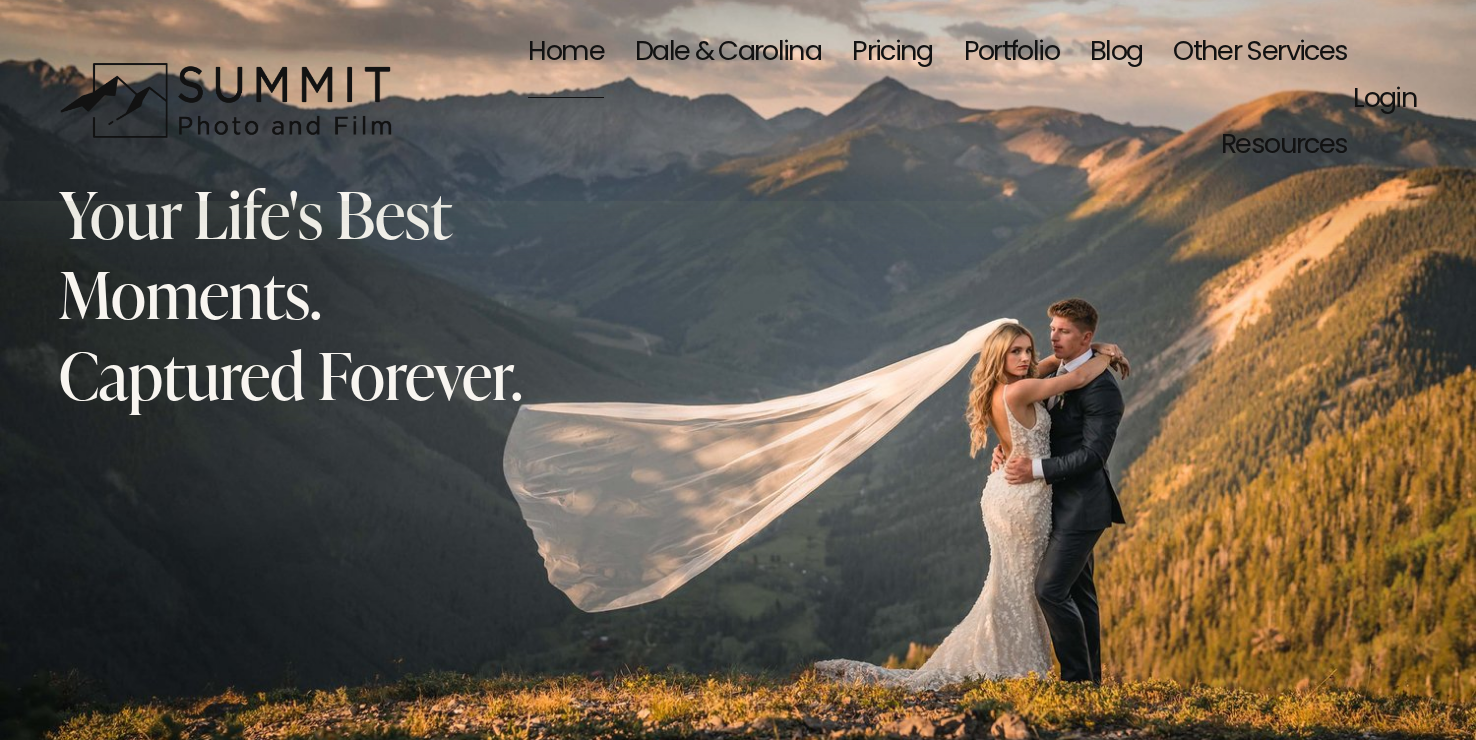click on "Dale & Carolina" at bounding box center [728, 53] 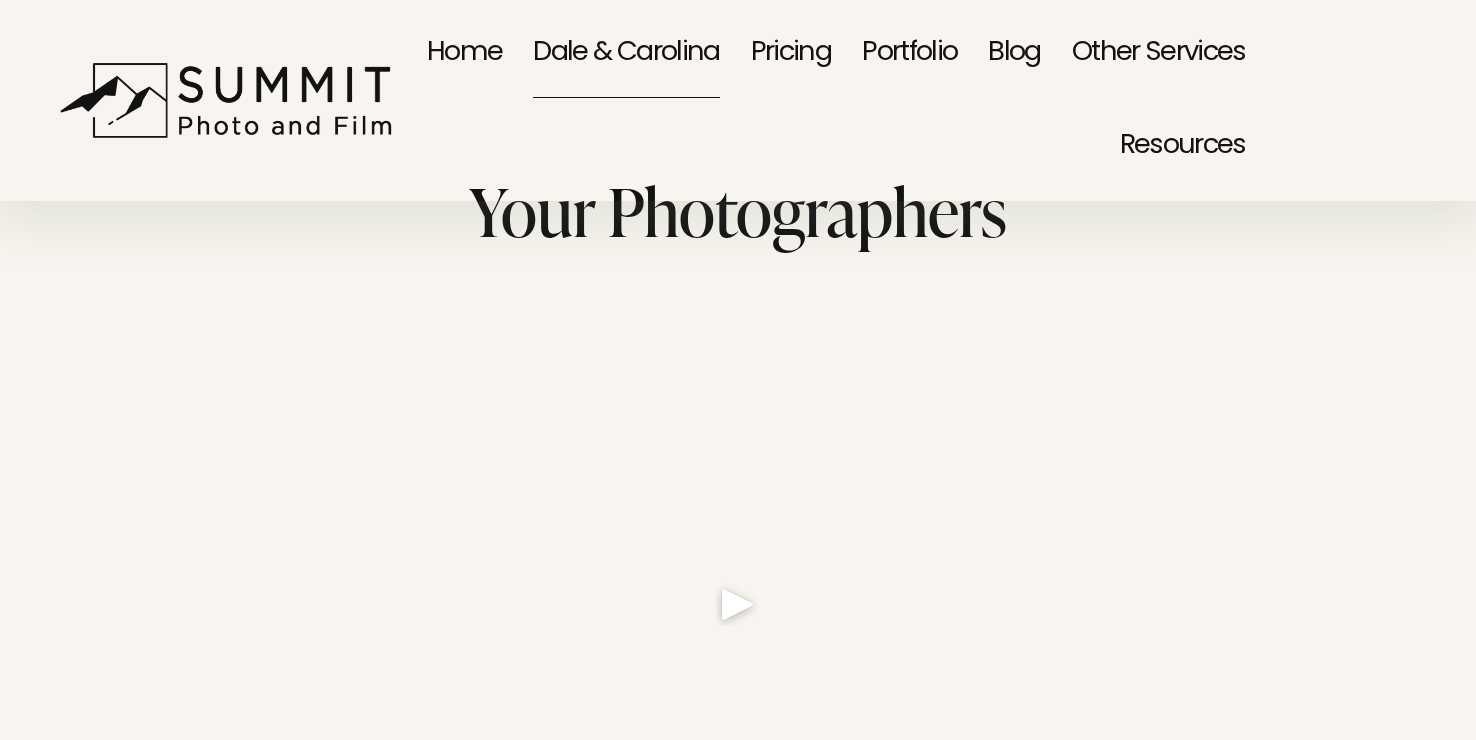 scroll, scrollTop: 0, scrollLeft: 0, axis: both 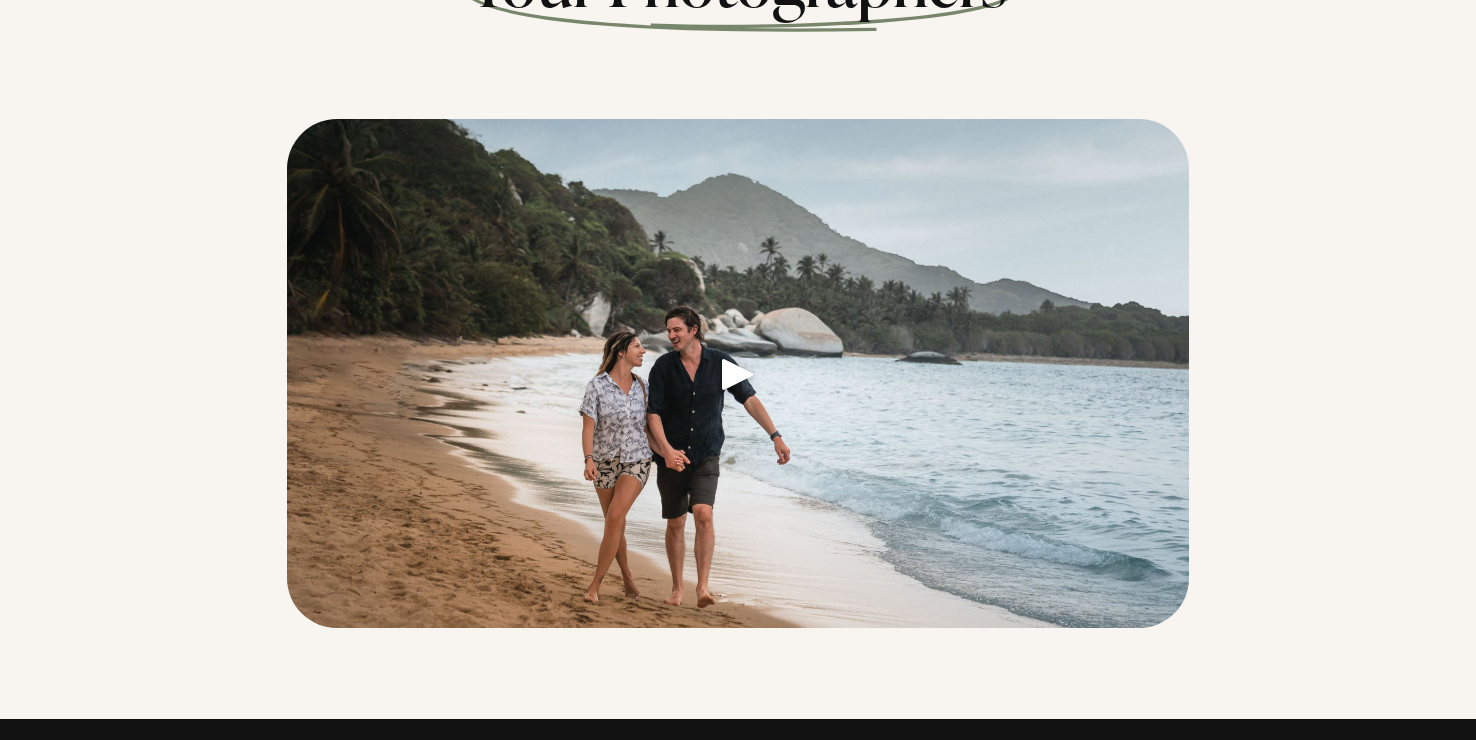 click 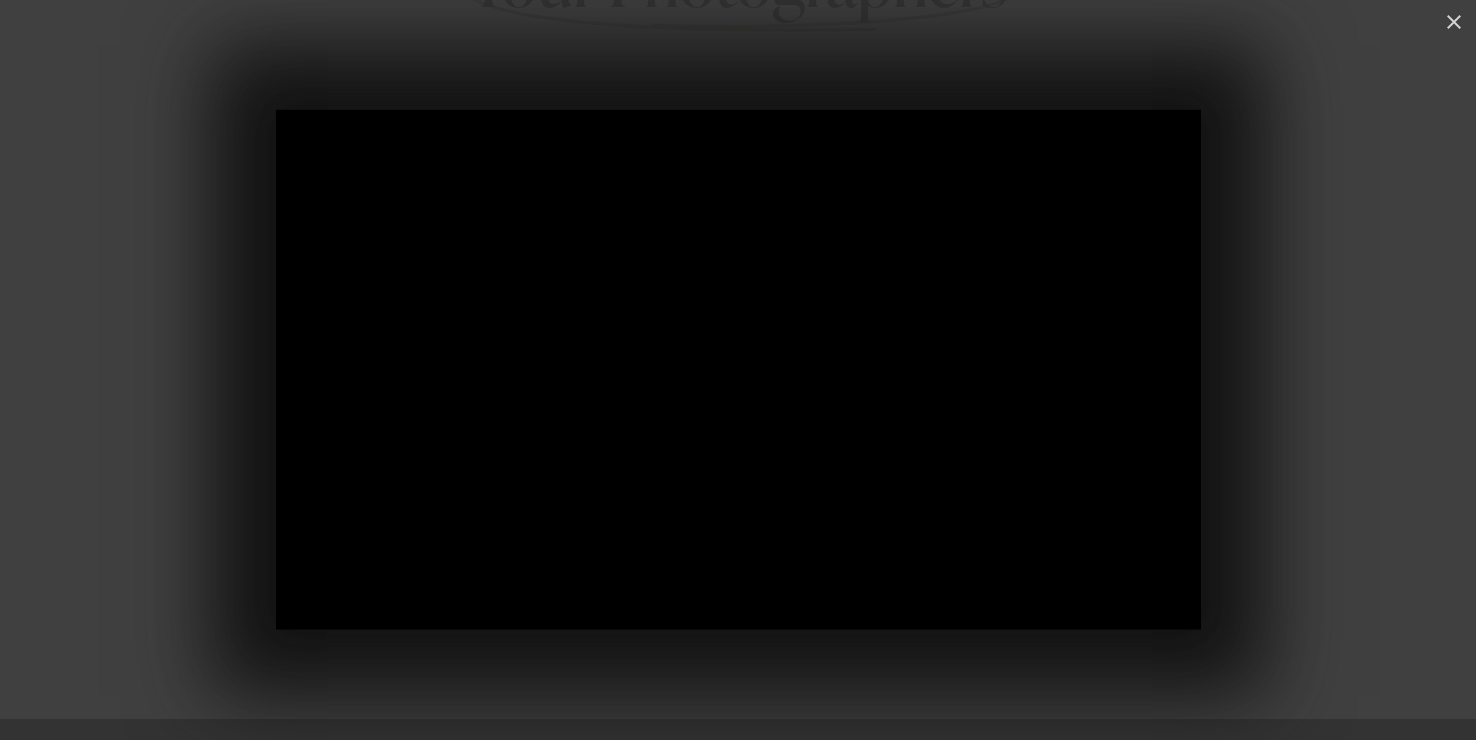 click at bounding box center [738, 370] 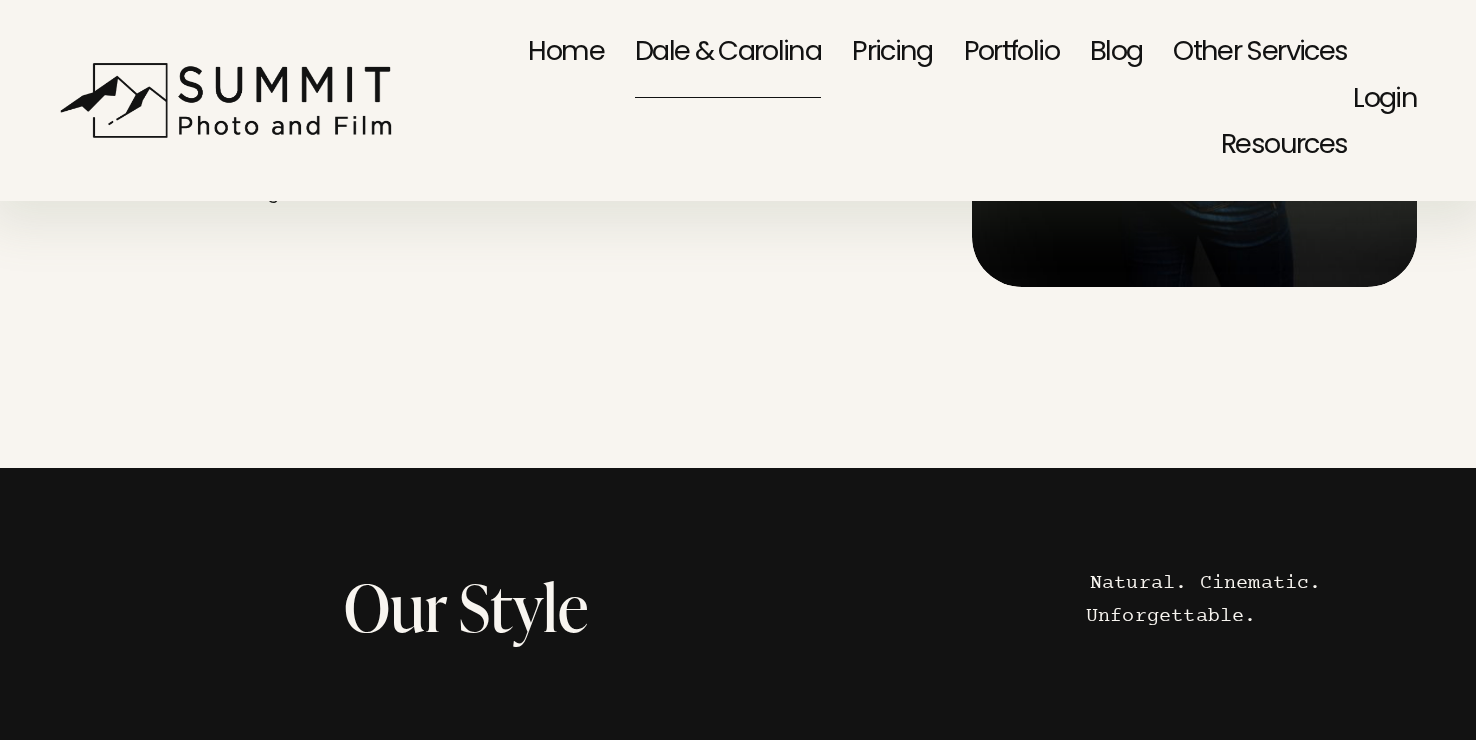 scroll, scrollTop: 2733, scrollLeft: 0, axis: vertical 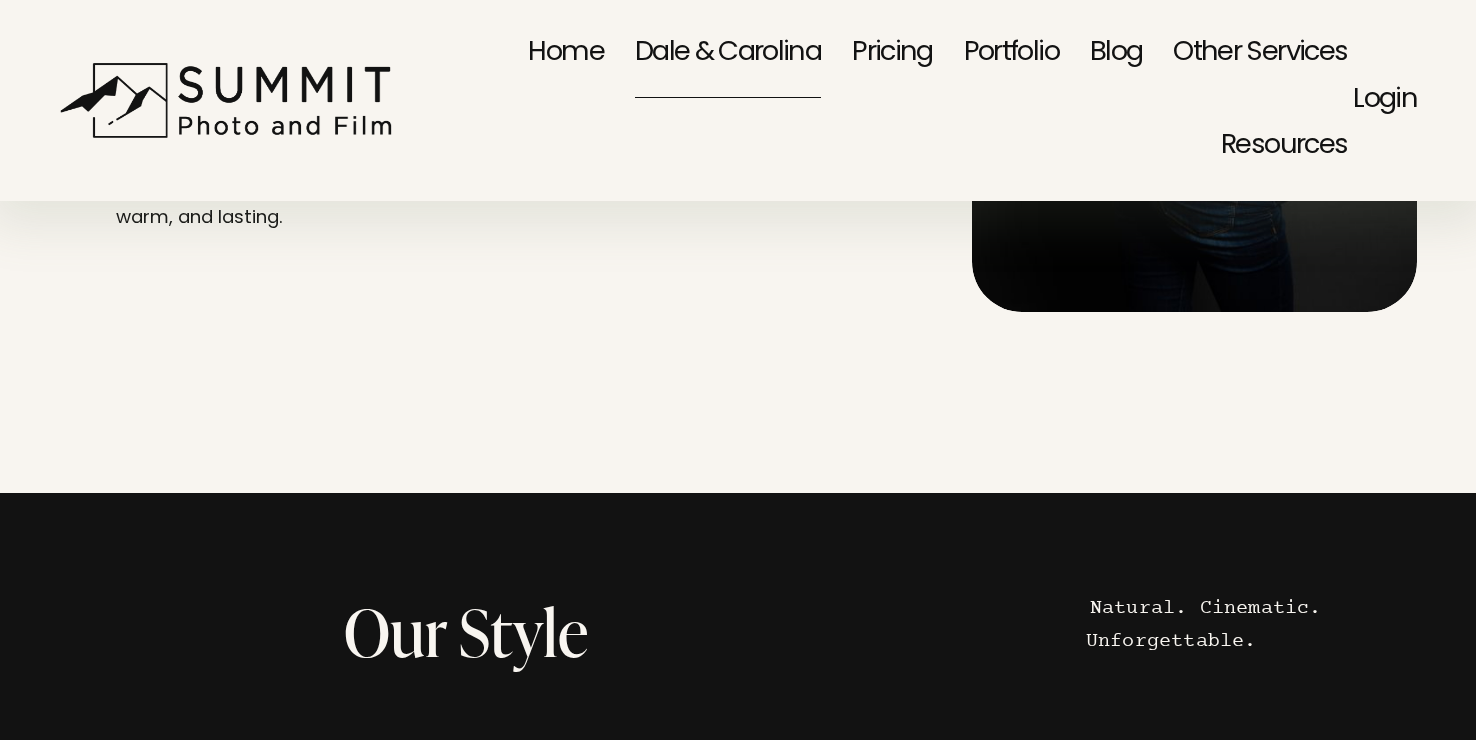 click on "Pricing" at bounding box center (892, 53) 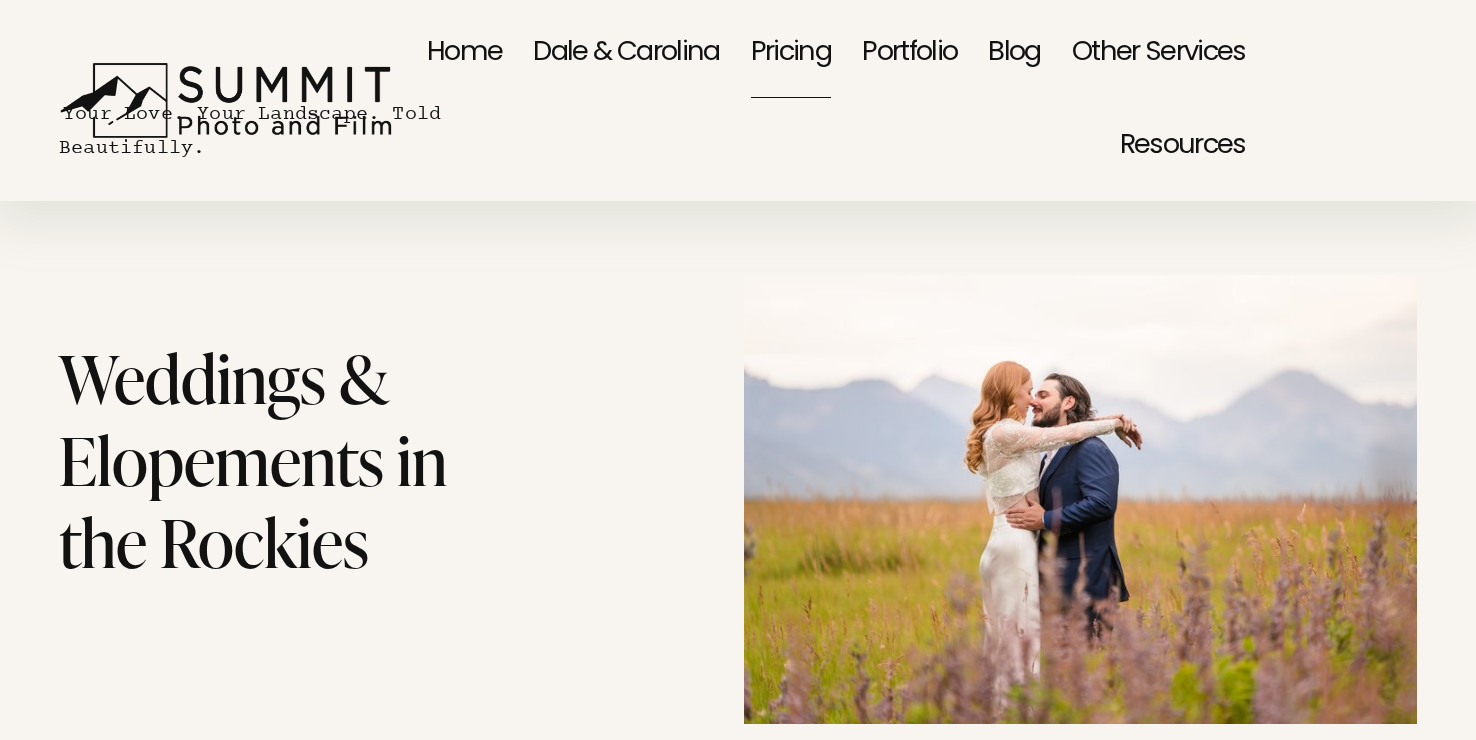 scroll, scrollTop: 0, scrollLeft: 0, axis: both 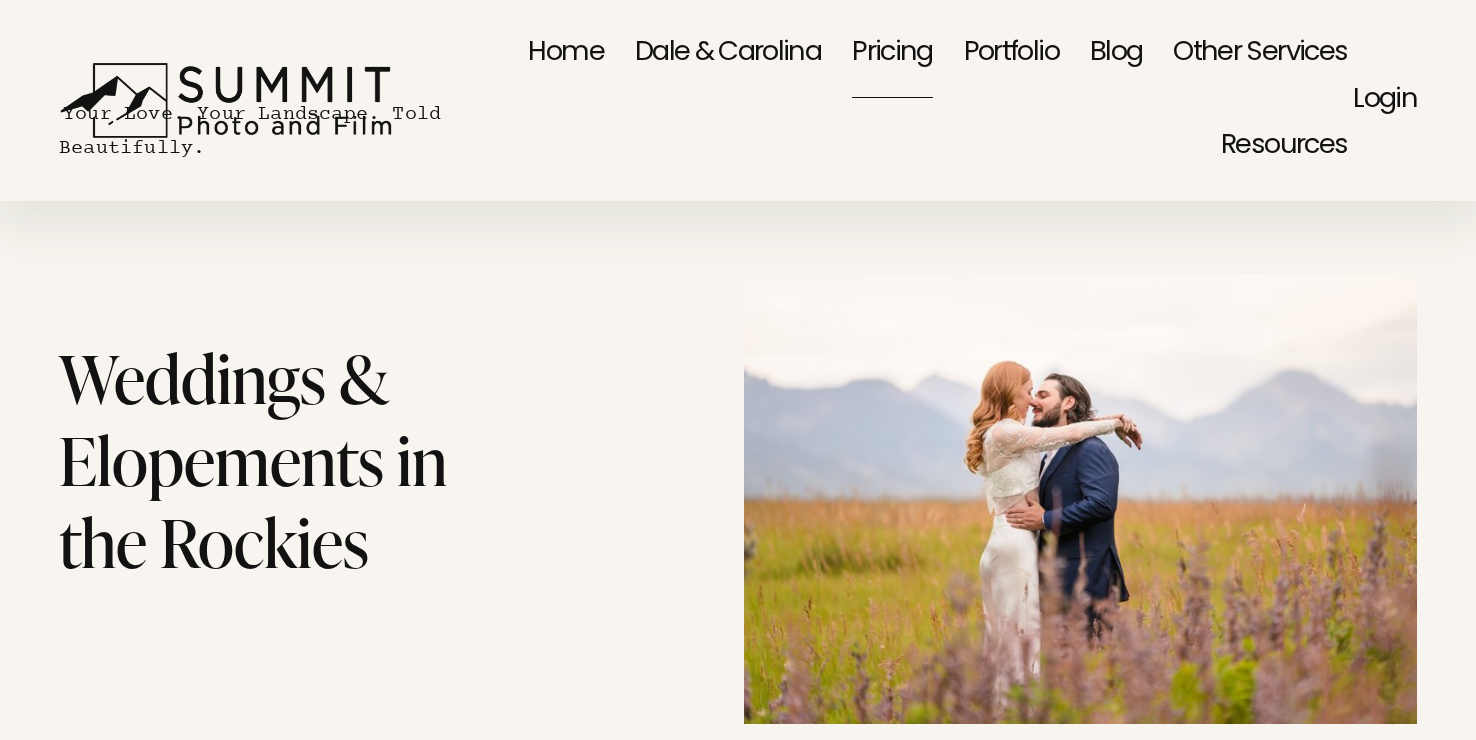 click on "Family Portraits" at bounding box center (0, 0) 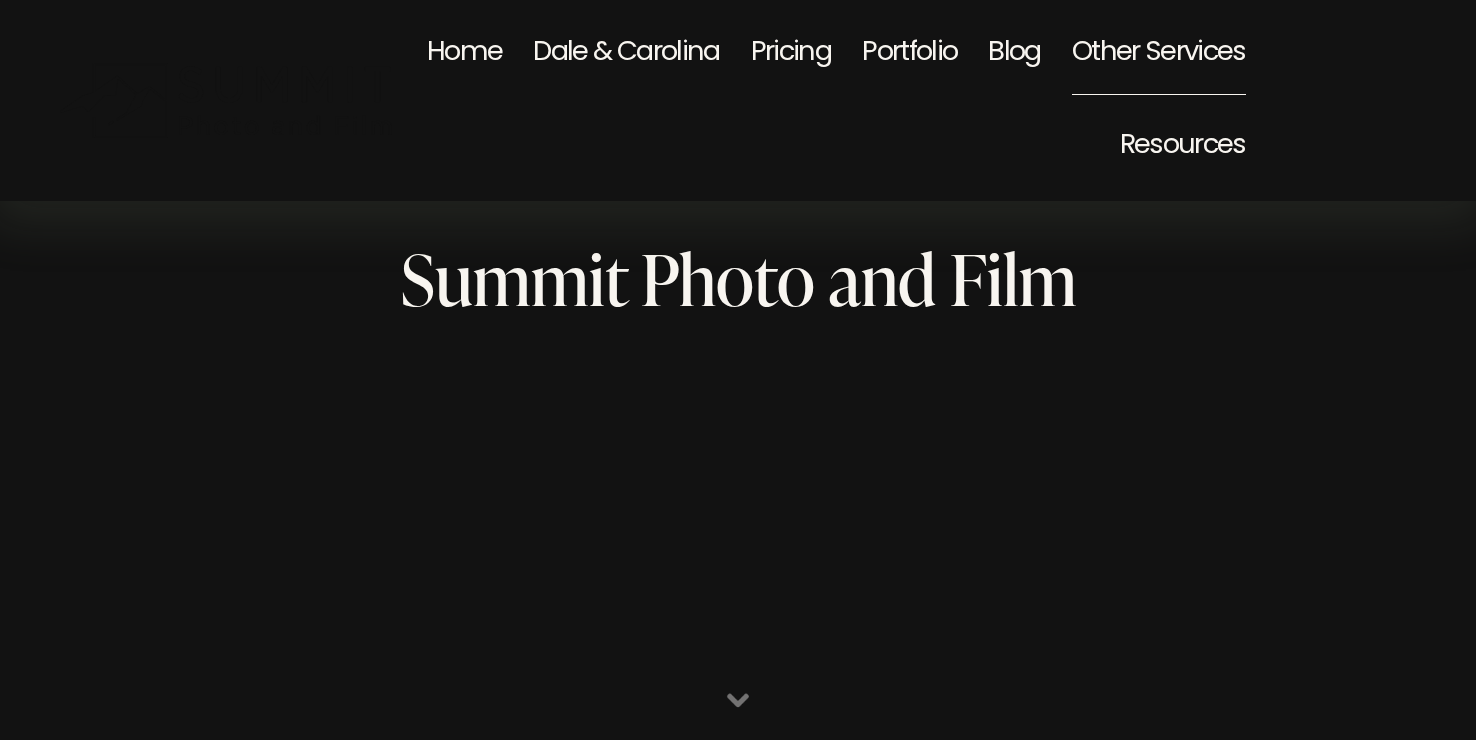 scroll, scrollTop: 0, scrollLeft: 0, axis: both 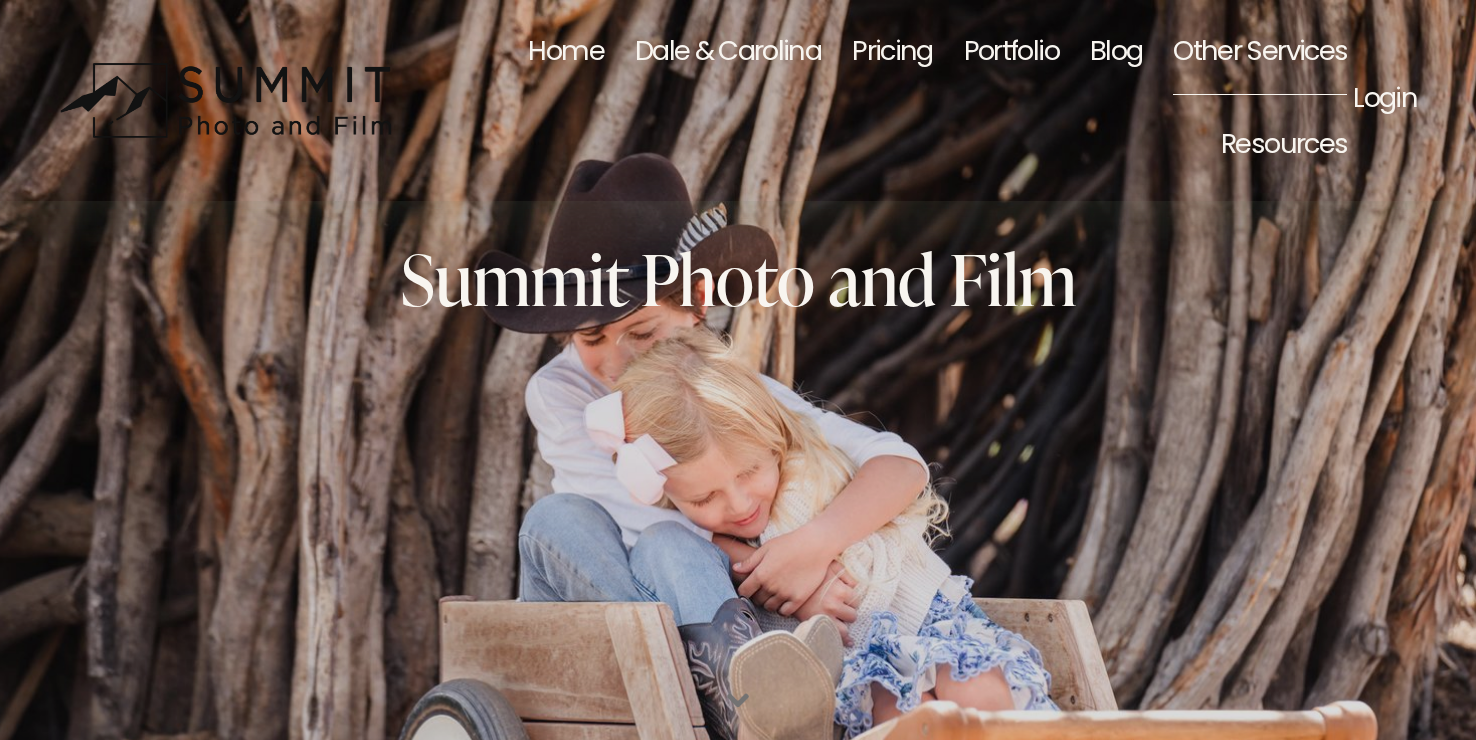 click on "Resources" at bounding box center [1284, 147] 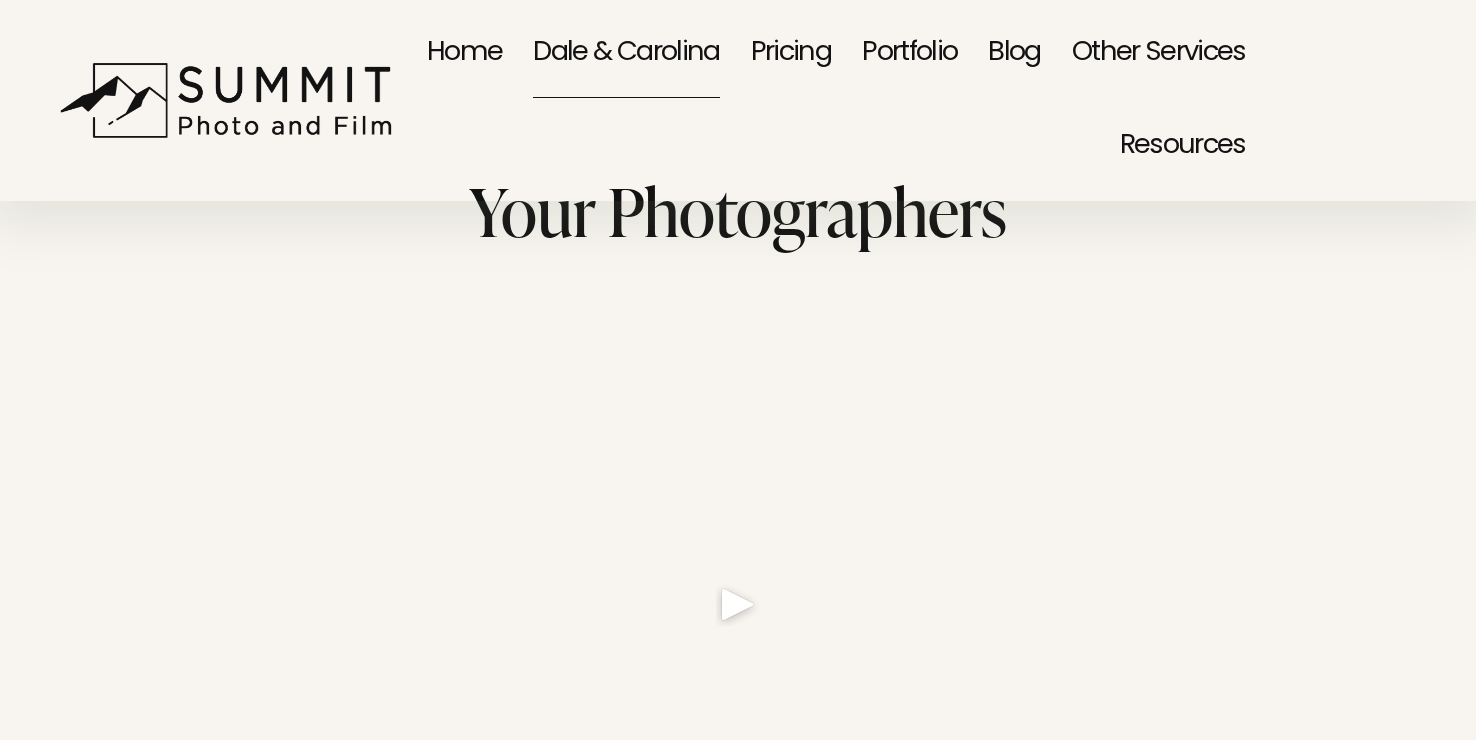 scroll, scrollTop: 0, scrollLeft: 0, axis: both 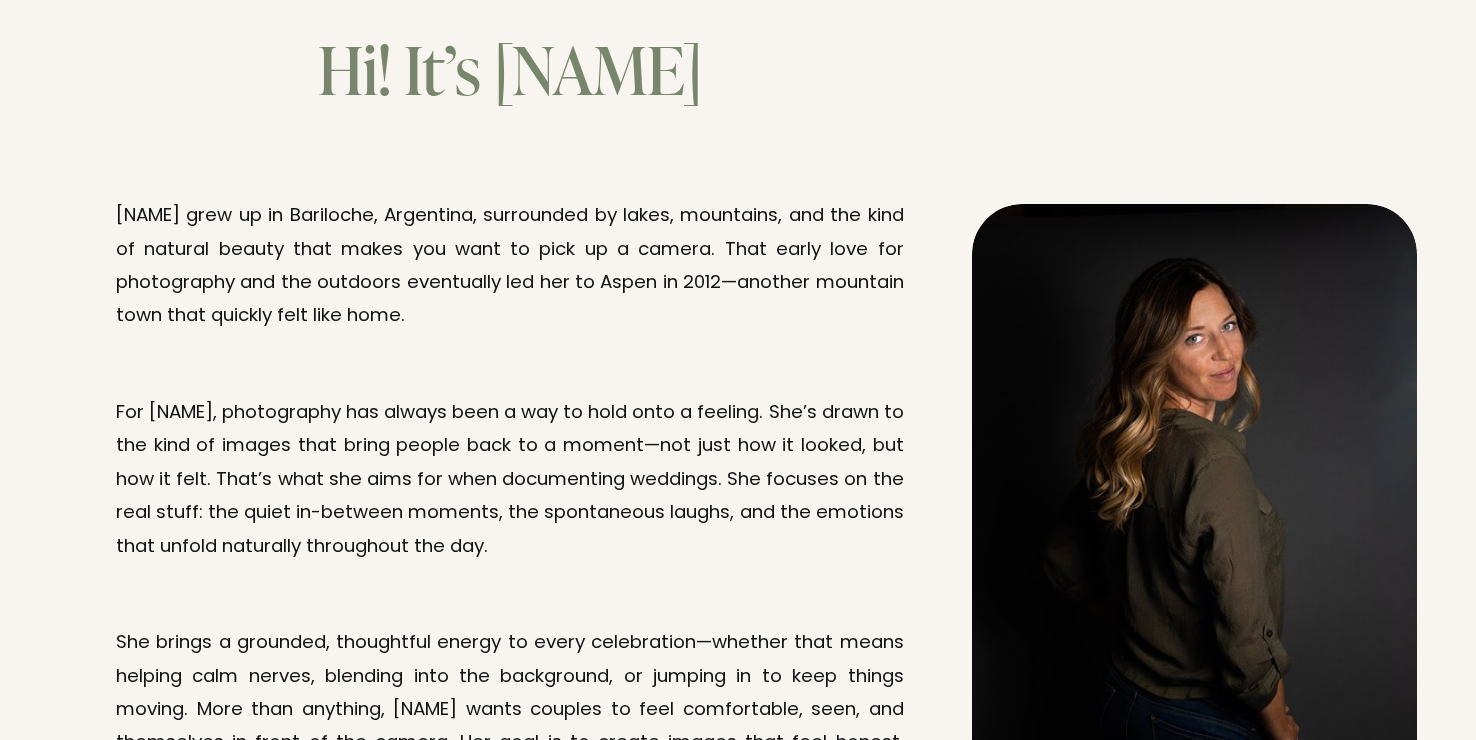 drag, startPoint x: 1181, startPoint y: 411, endPoint x: 1220, endPoint y: 445, distance: 51.739735 